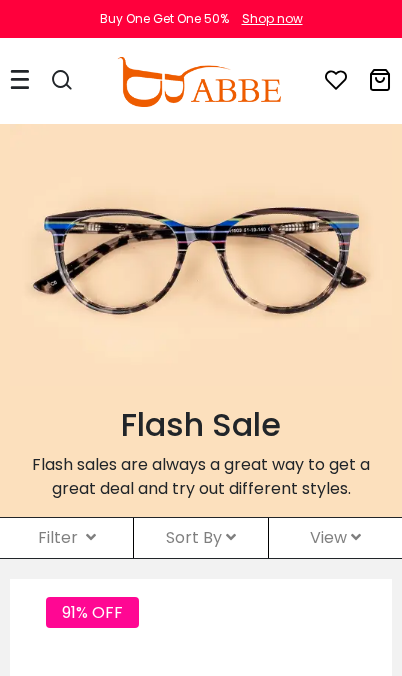scroll, scrollTop: 0, scrollLeft: 0, axis: both 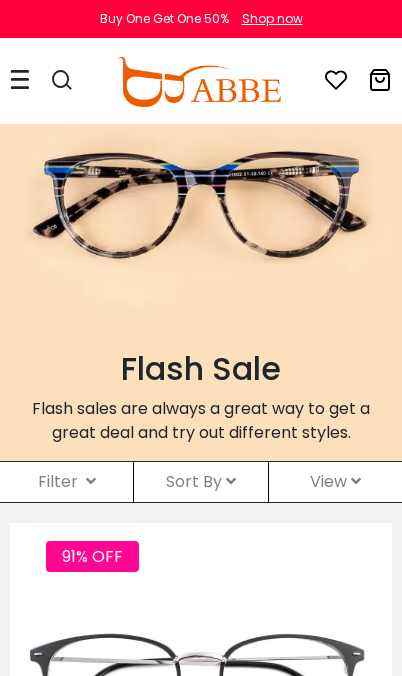 click at bounding box center (20, 79) 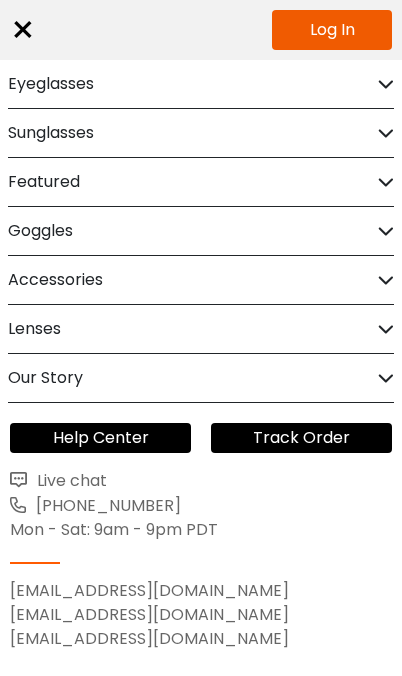 click on "Sunglasses" at bounding box center (51, 133) 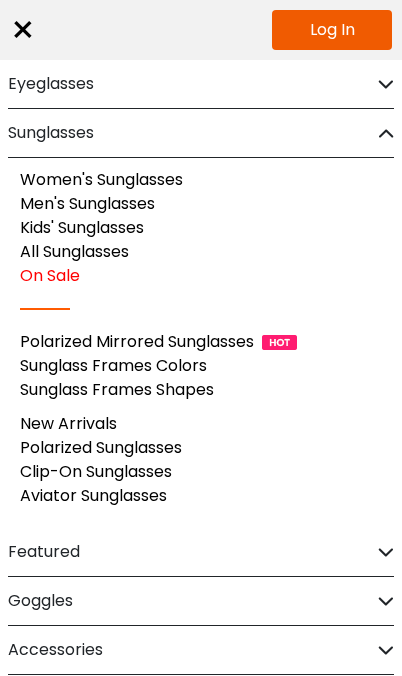 click on "Women's Sunglasses" at bounding box center (101, 179) 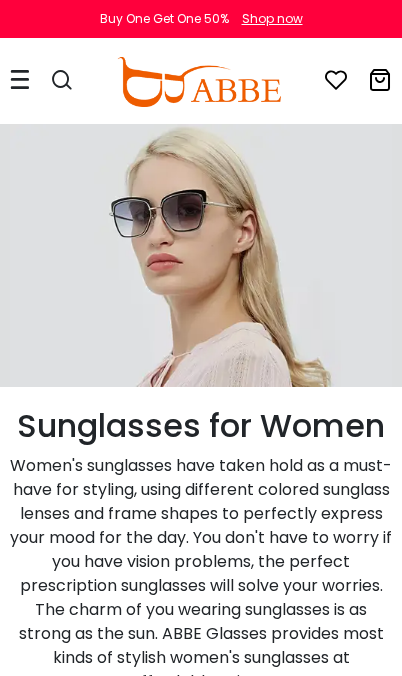 scroll, scrollTop: 0, scrollLeft: 0, axis: both 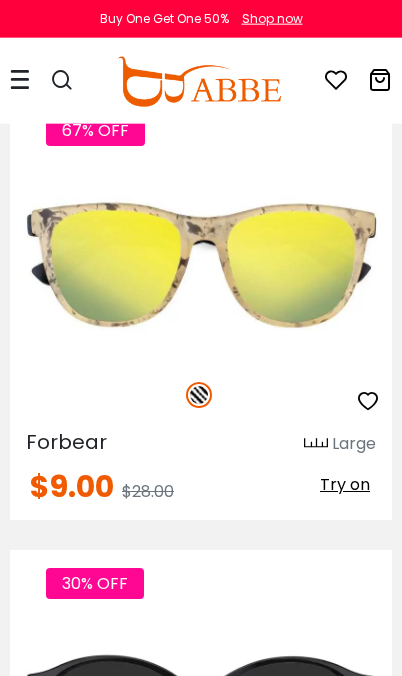 click on "Large" at bounding box center [354, 444] 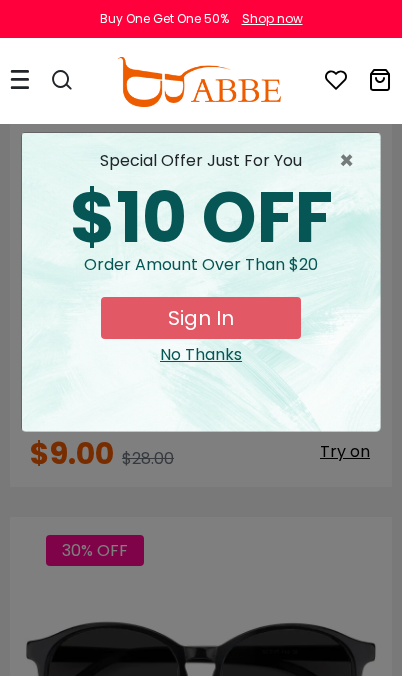 click on "×" at bounding box center [351, 161] 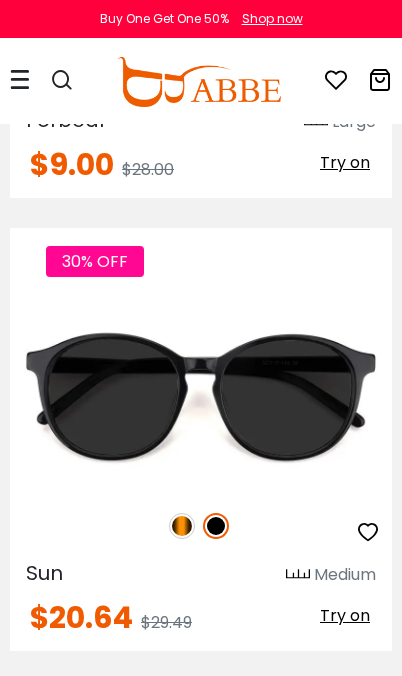 scroll, scrollTop: 956, scrollLeft: 0, axis: vertical 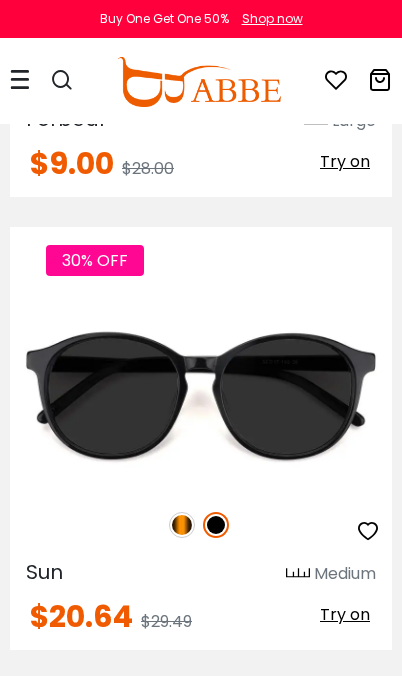click at bounding box center [182, 525] 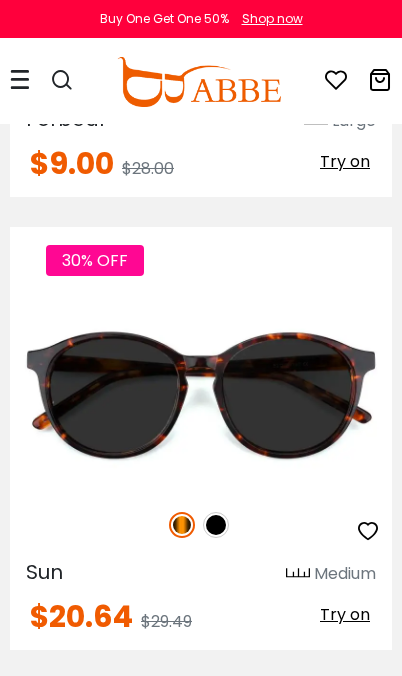 click at bounding box center (216, 525) 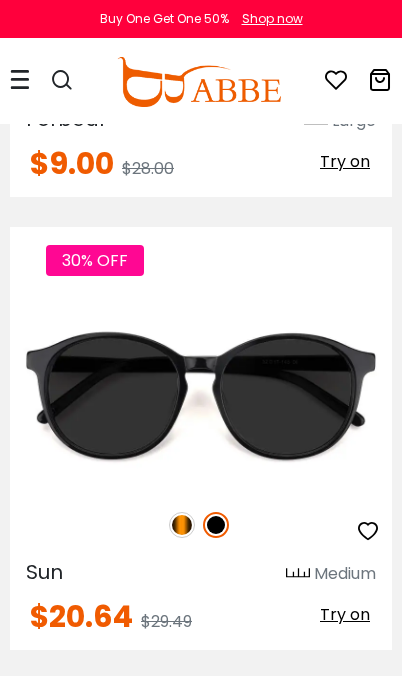 click at bounding box center [0, 0] 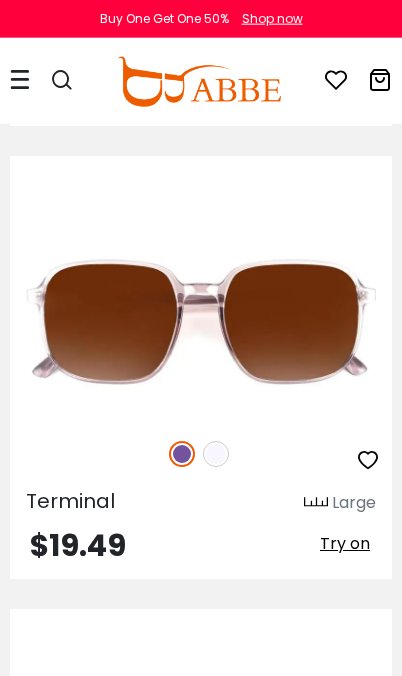 scroll, scrollTop: 3762, scrollLeft: 0, axis: vertical 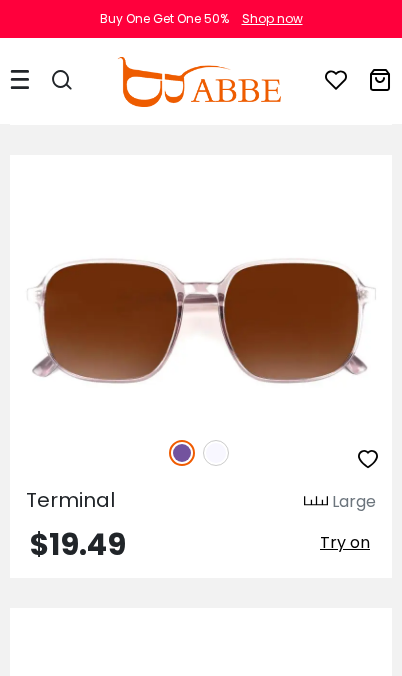 click at bounding box center (216, 453) 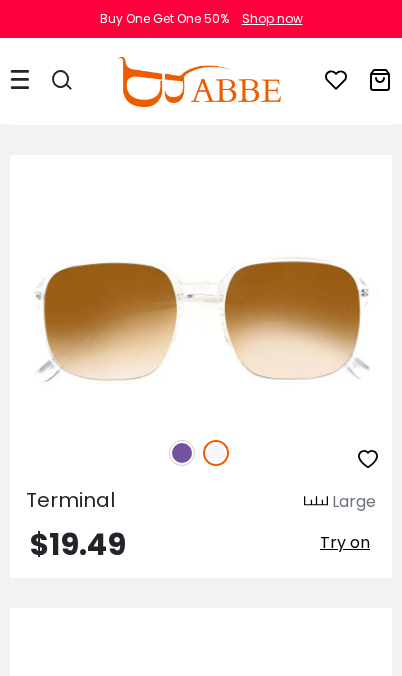 click at bounding box center (216, 453) 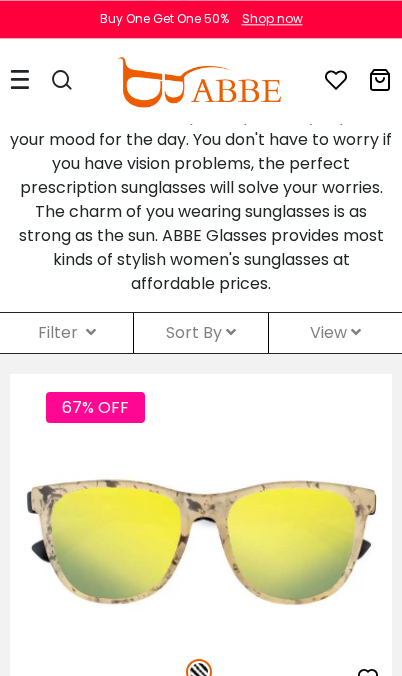 scroll, scrollTop: 401, scrollLeft: 0, axis: vertical 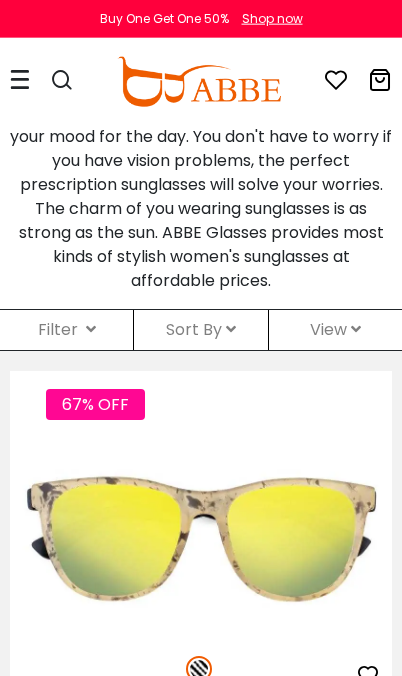 click on "Filter
( )" at bounding box center (66, 330) 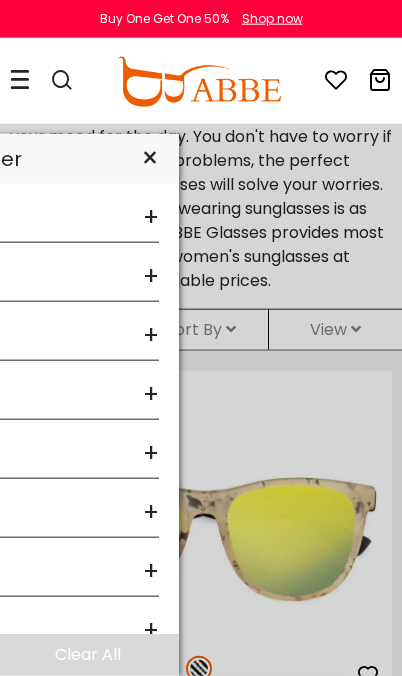 scroll, scrollTop: 402, scrollLeft: 0, axis: vertical 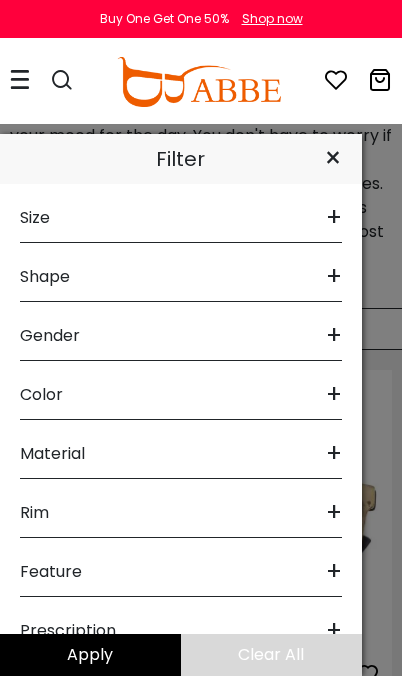 click on "+" at bounding box center (334, 218) 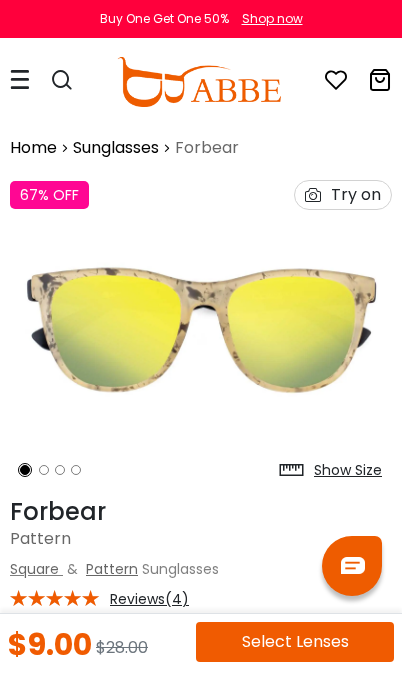 scroll, scrollTop: 0, scrollLeft: 0, axis: both 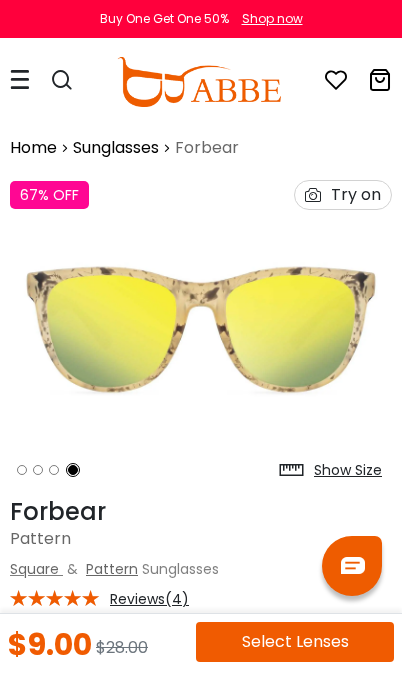 click on "Show Size" at bounding box center (348, 470) 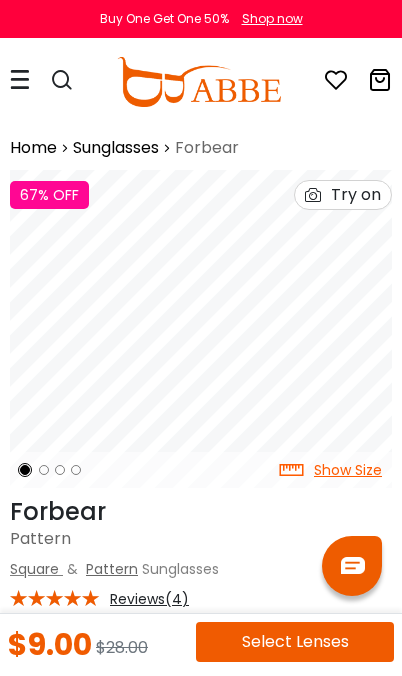 click at bounding box center (296, 470) 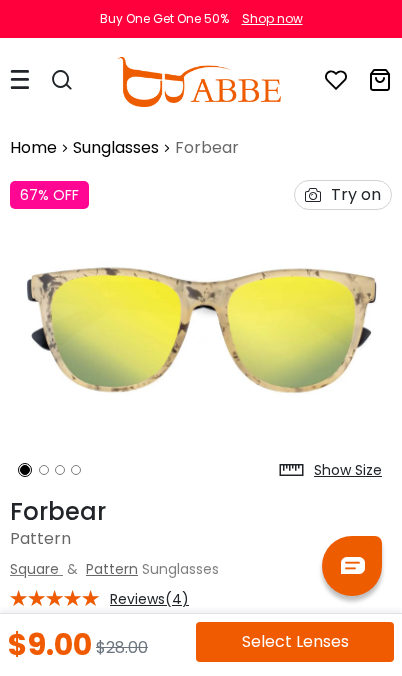 click at bounding box center [296, 470] 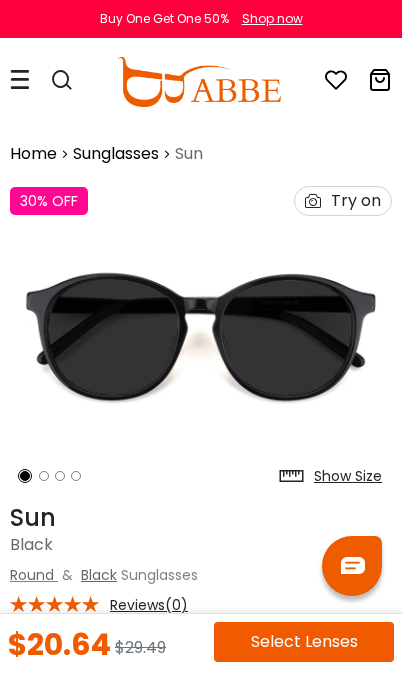 scroll, scrollTop: 0, scrollLeft: 0, axis: both 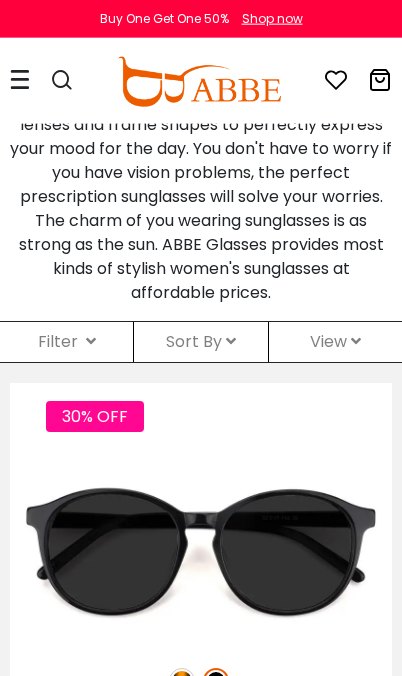 click on "Sort By
Relevance
New Arrivals
Best Sellers
Prices High To Low
Prices Low To High" at bounding box center (200, 342) 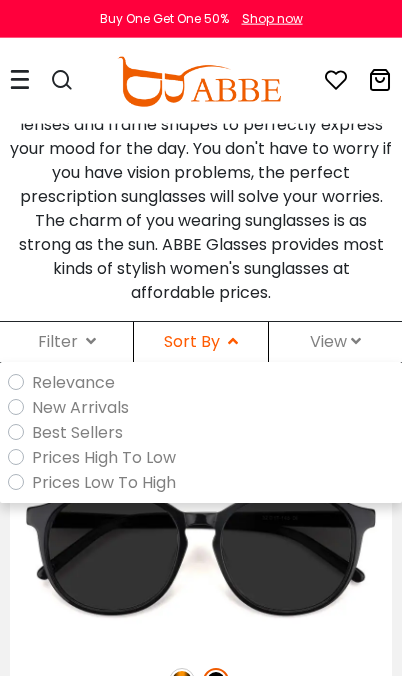 scroll, scrollTop: 390, scrollLeft: 0, axis: vertical 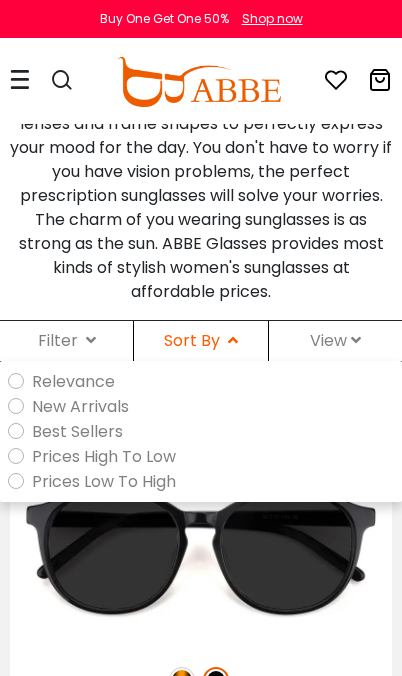 click on "Prices Low To High" at bounding box center (104, 481) 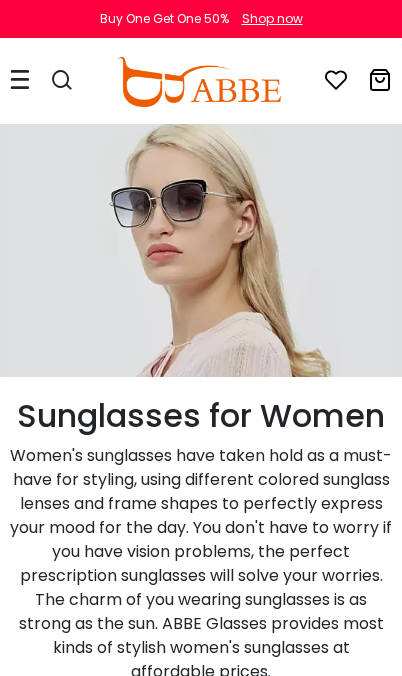 scroll, scrollTop: 0, scrollLeft: 0, axis: both 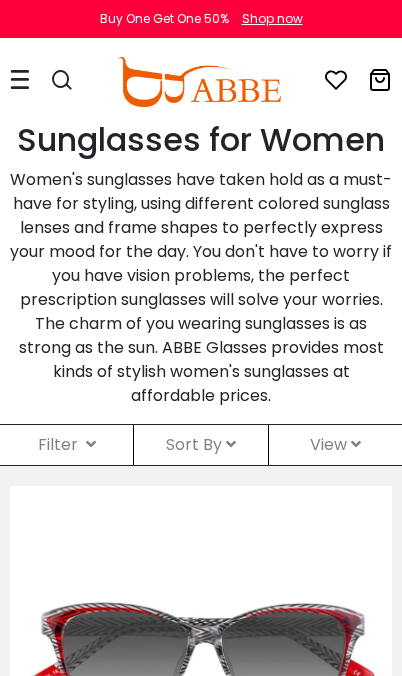 click on "View" at bounding box center [335, 444] 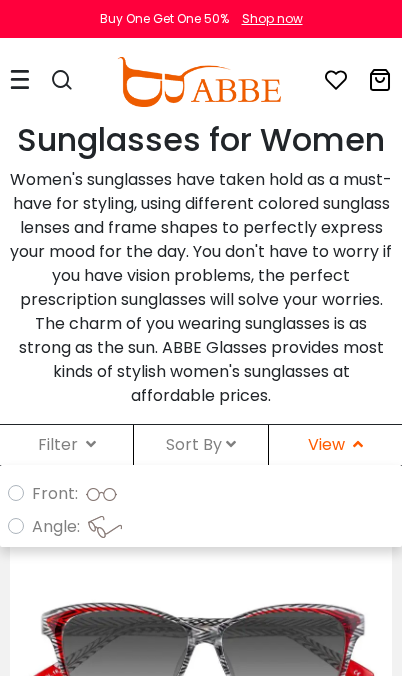 click on "Women's sunglasses have taken hold as a must-have for styling, using different colored sunglass lenses and frame shapes to perfectly express your mood for the day. You don't have to worry if you have vision problems, the perfect prescription sunglasses will solve your worries. The charm of you wearing sunglasses is as strong as the sun. ABBE Glasses provides most kinds of stylish women's sunglasses at affordable prices." at bounding box center [201, 288] 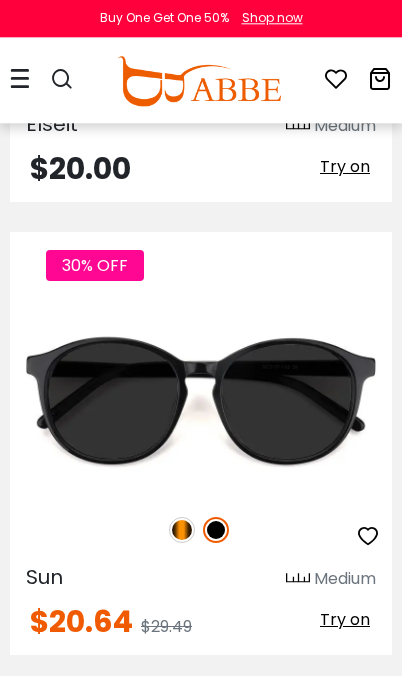 scroll, scrollTop: 3685, scrollLeft: 0, axis: vertical 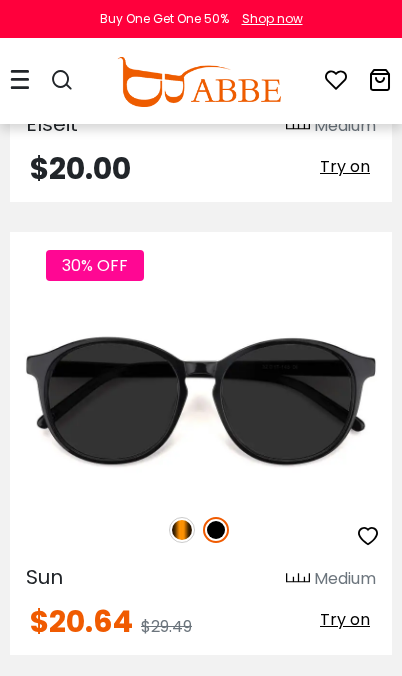 click at bounding box center (0, 0) 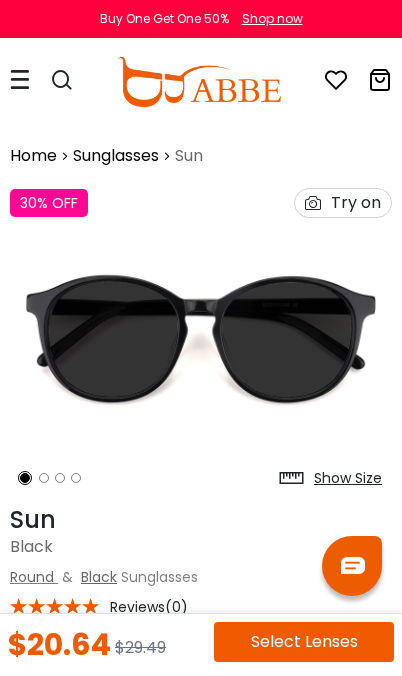 scroll, scrollTop: 0, scrollLeft: 0, axis: both 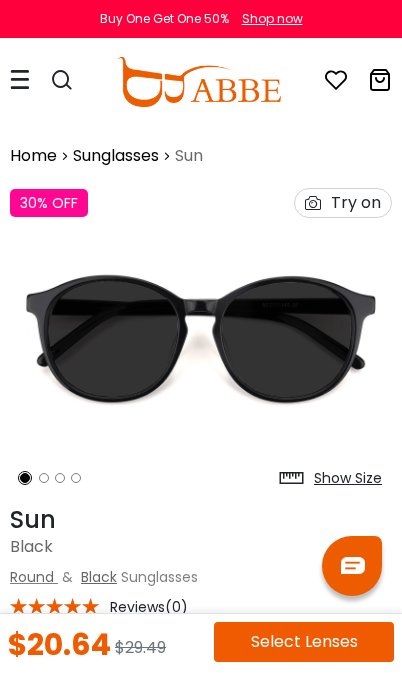 click at bounding box center (201, 337) 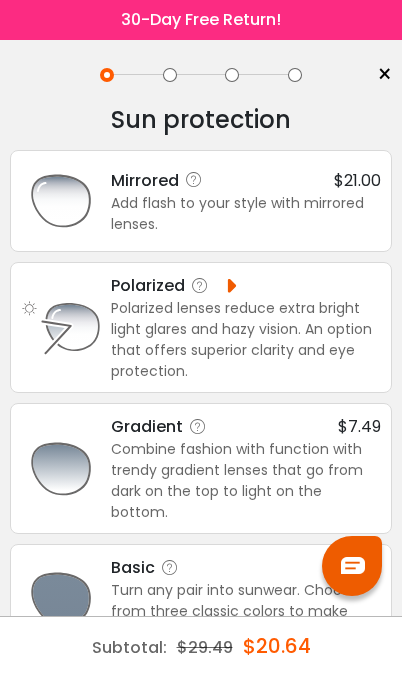 scroll, scrollTop: 0, scrollLeft: 0, axis: both 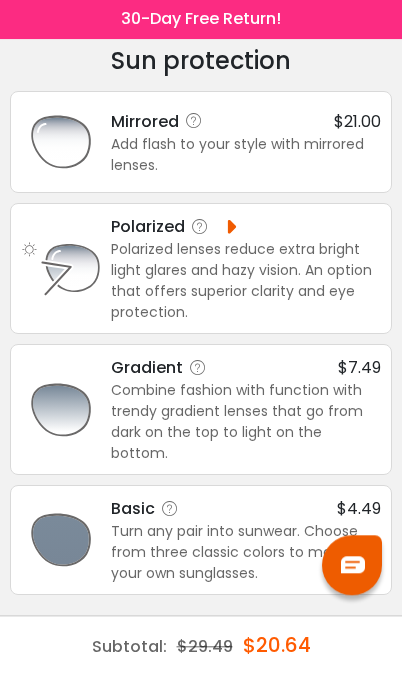click on "Add flash to your style with mirrored lenses." at bounding box center (246, 156) 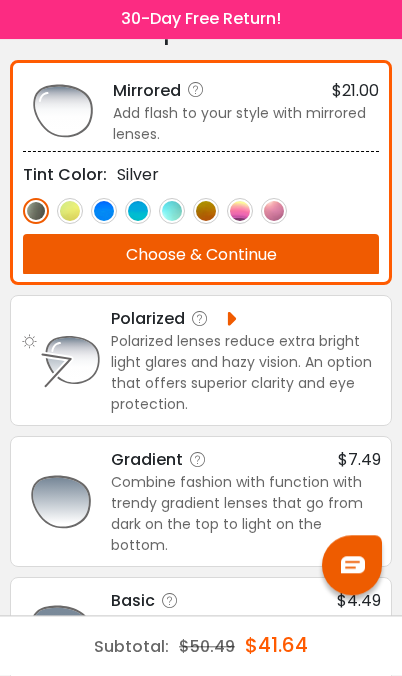scroll, scrollTop: 90, scrollLeft: 0, axis: vertical 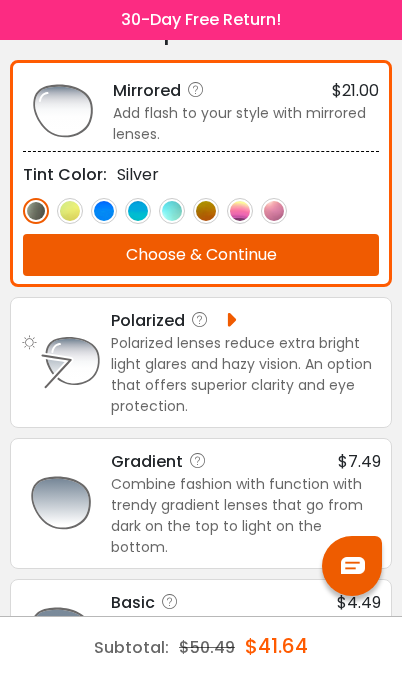 click at bounding box center [240, 211] 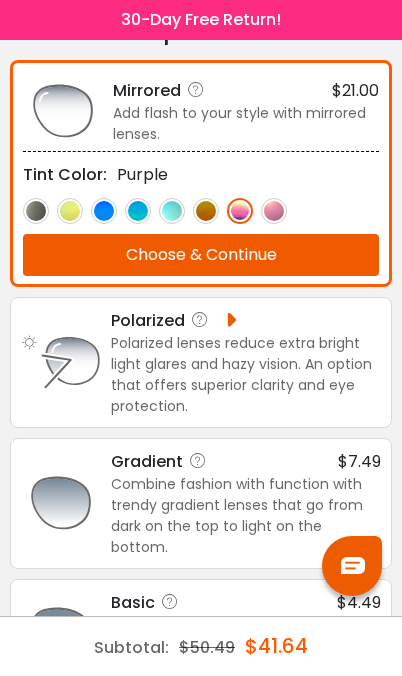 click at bounding box center (274, 211) 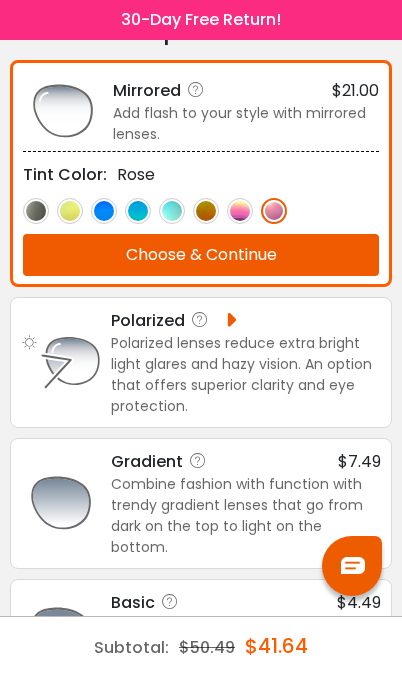 click at bounding box center (206, 211) 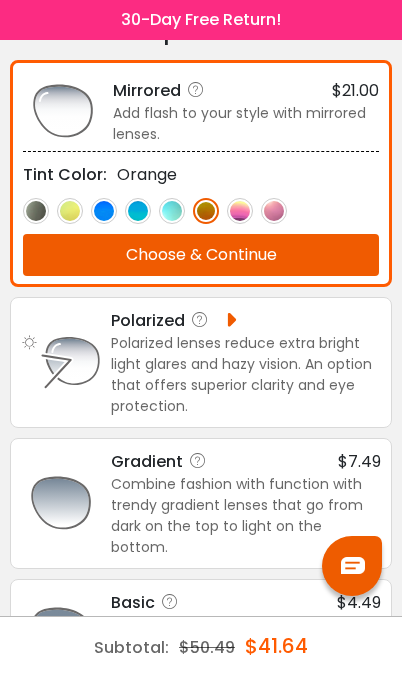 click at bounding box center (36, 211) 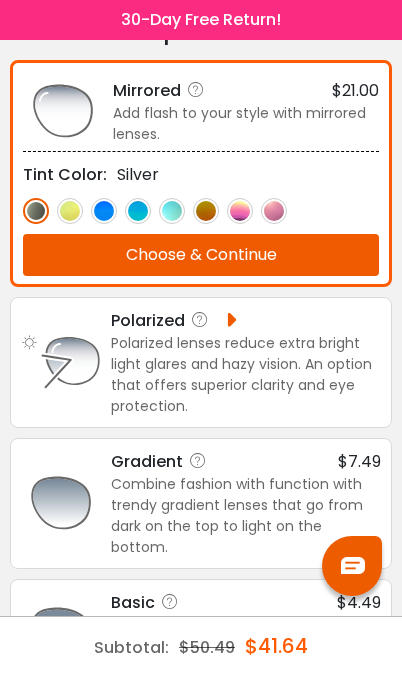 scroll, scrollTop: 170, scrollLeft: 0, axis: vertical 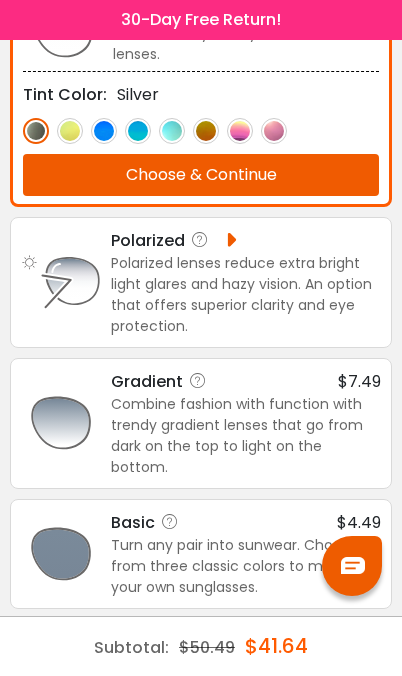 click on "Turn any pair into sunwear. Choose from three classic colors to make your own sunglasses." at bounding box center (246, 566) 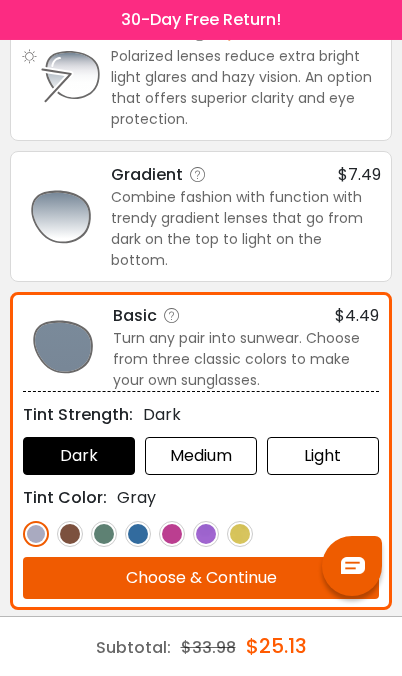 scroll, scrollTop: 253, scrollLeft: 0, axis: vertical 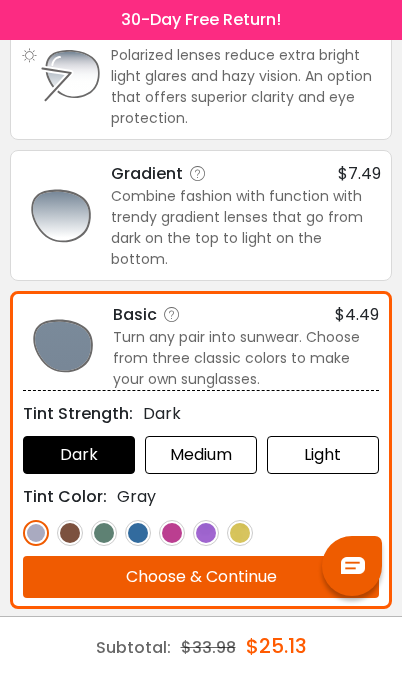 click on "Choose & Continue" at bounding box center (201, 577) 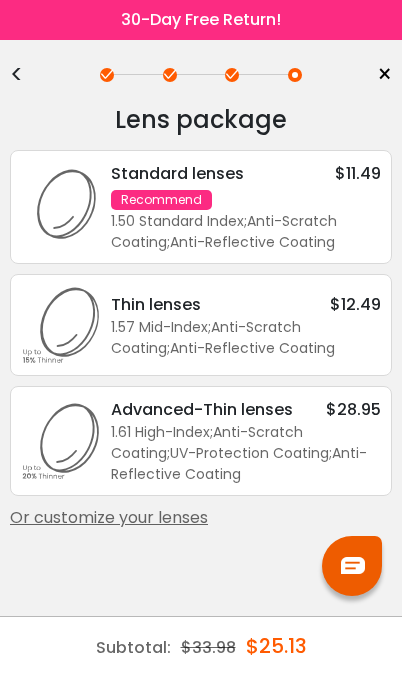scroll, scrollTop: 0, scrollLeft: 0, axis: both 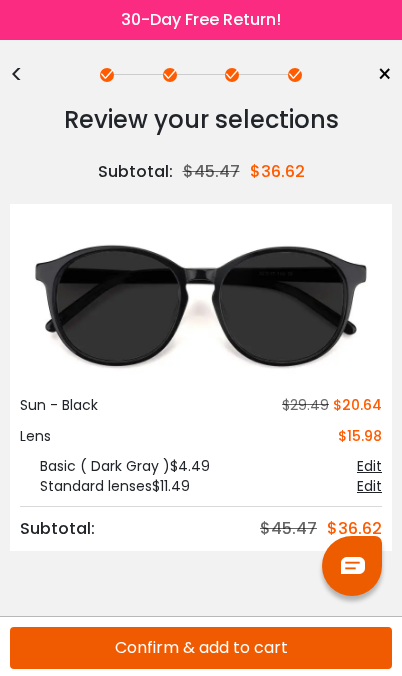 click on "Review your selections
Subtotal:
$45.47
$36.62
Sun
- Black
$29.49
$20.64
Prescription
Edit
Your Prescription
Edit
- PD Extra Charge
$7.49
- Prism
$19.00                     Lens $15.98" at bounding box center [201, 360] 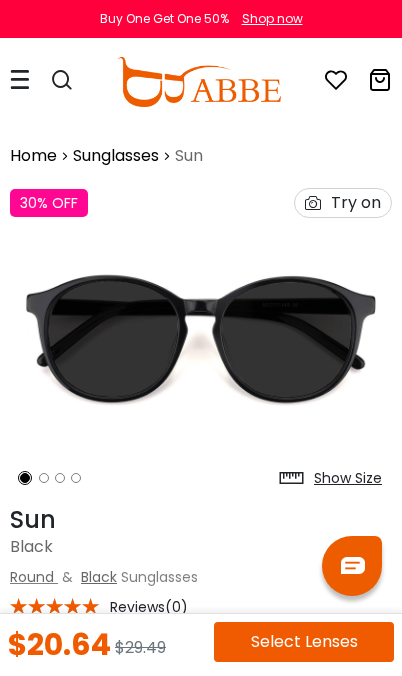 scroll, scrollTop: 0, scrollLeft: 0, axis: both 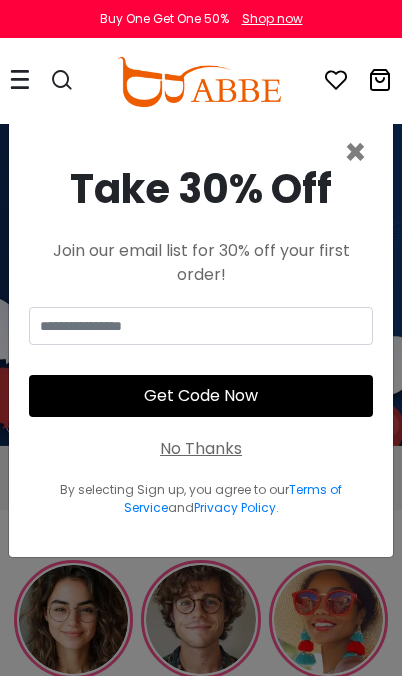 click on "×" at bounding box center [355, 152] 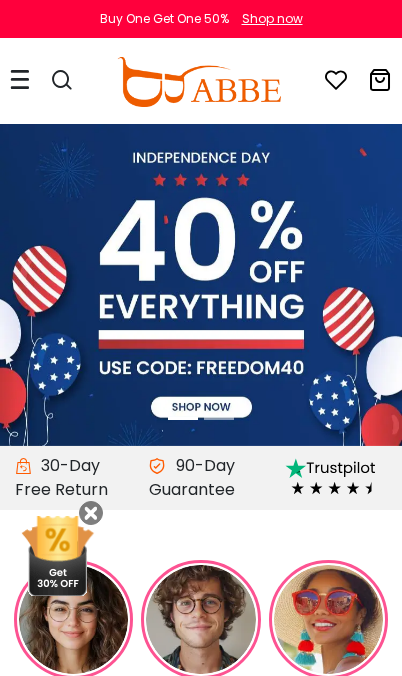 click at bounding box center (52, 82) 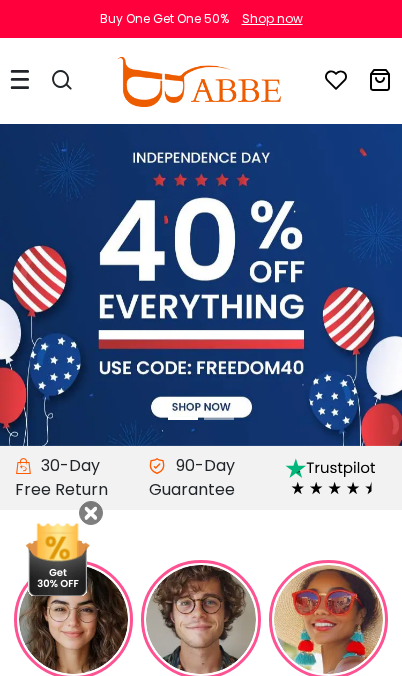 click at bounding box center [20, 79] 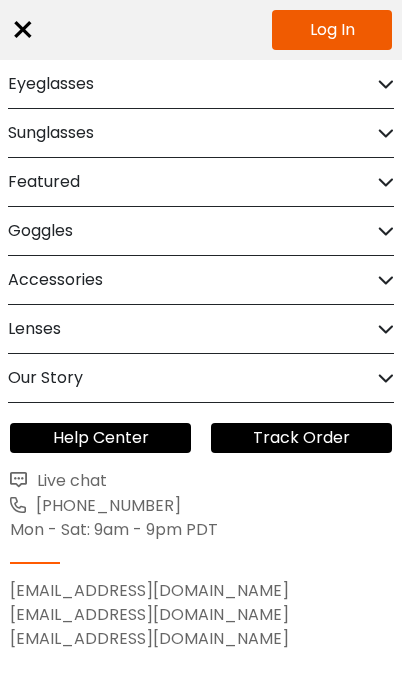 click on "Sunglasses" at bounding box center [201, 133] 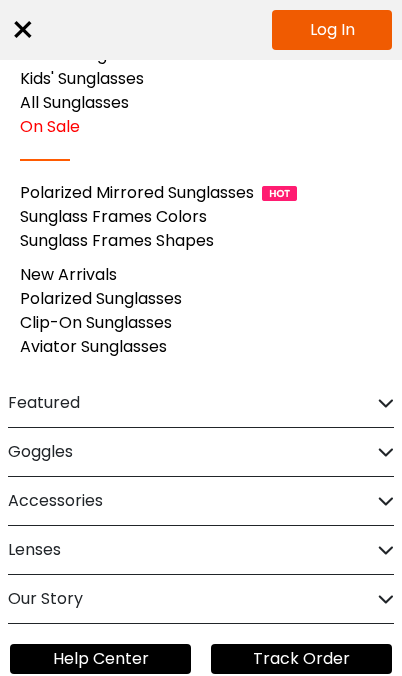 scroll, scrollTop: 150, scrollLeft: 0, axis: vertical 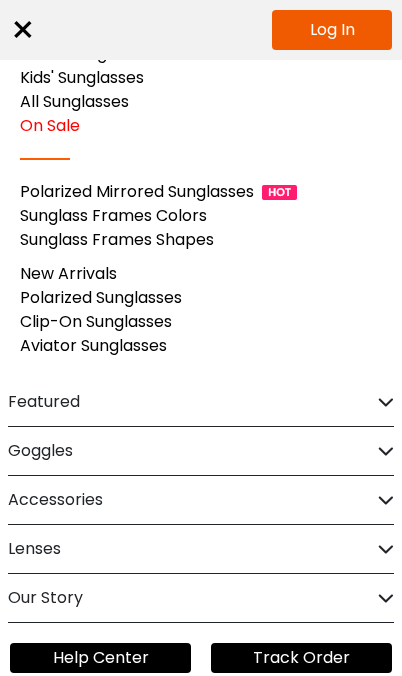 click on "Lenses" at bounding box center (201, 549) 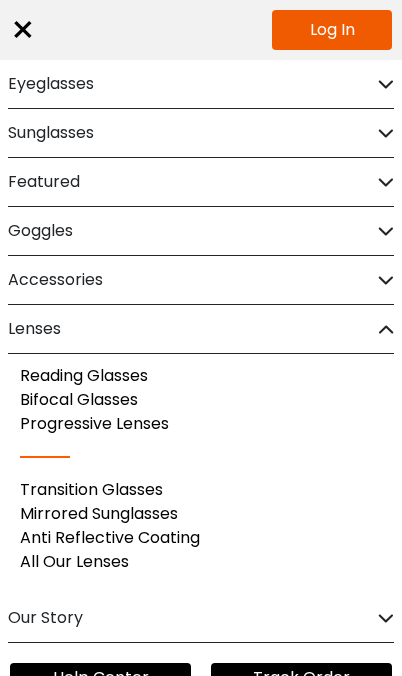 scroll, scrollTop: 0, scrollLeft: 0, axis: both 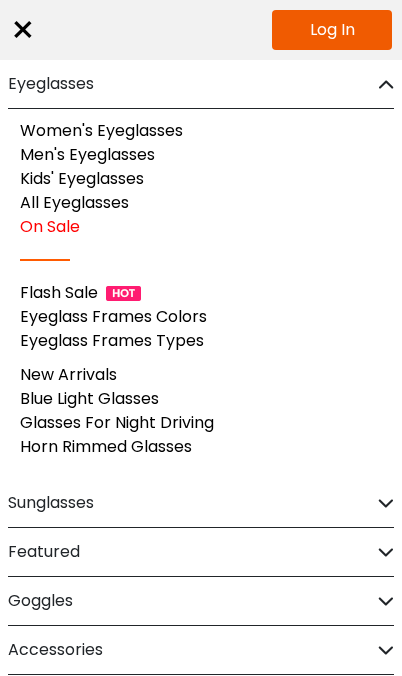 click on "×" at bounding box center (23, 30) 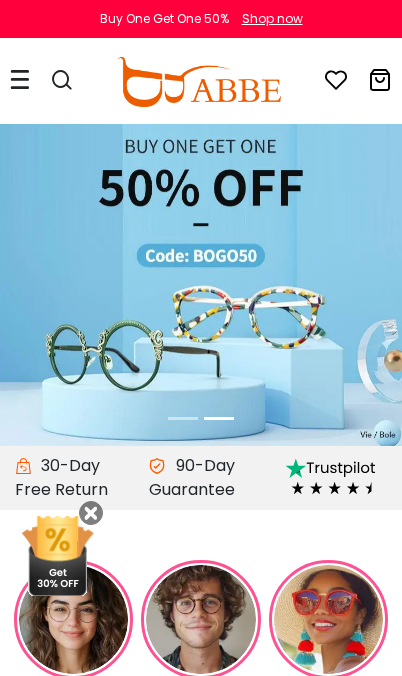 click at bounding box center (62, 80) 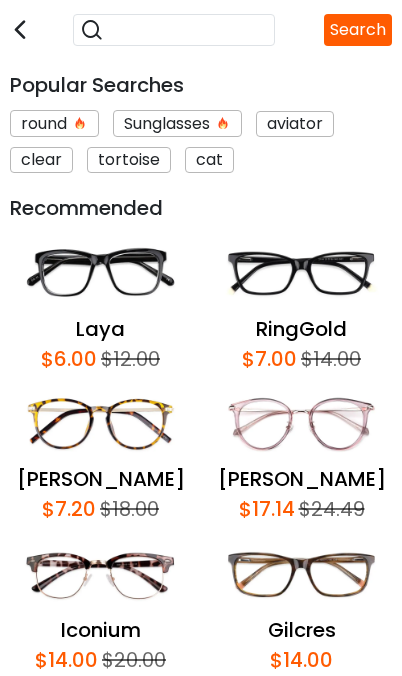 click at bounding box center [186, 30] 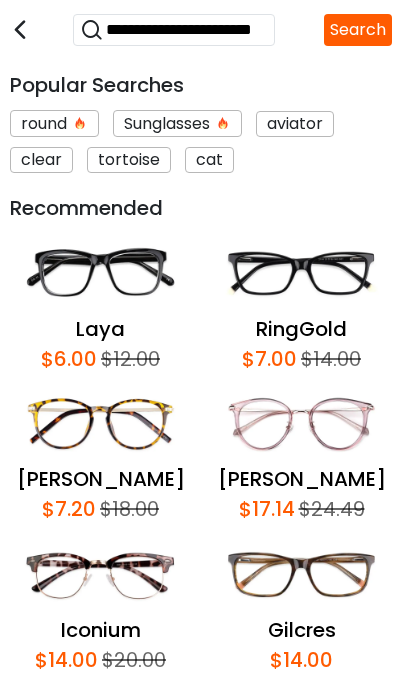 type on "**********" 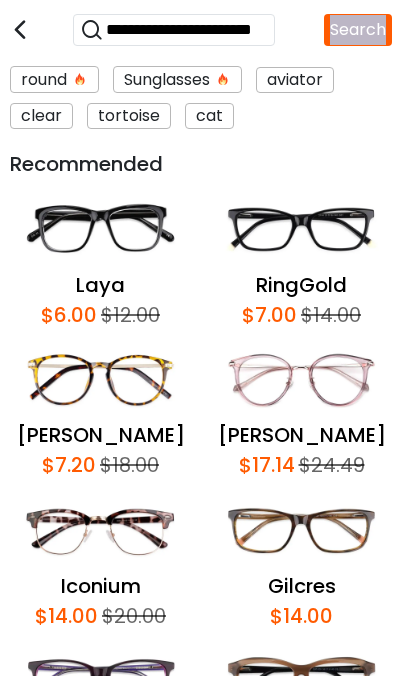 scroll, scrollTop: 43, scrollLeft: 0, axis: vertical 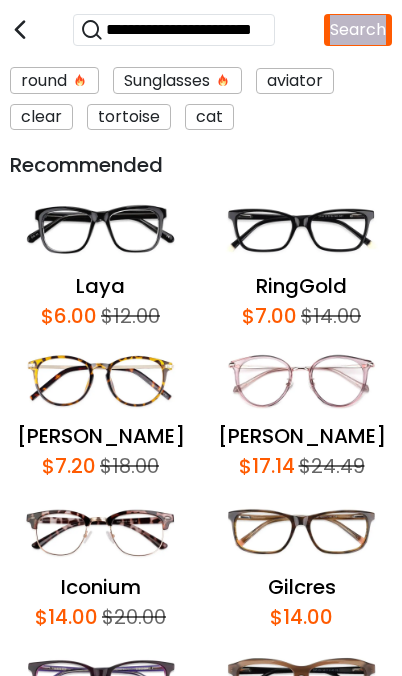click at bounding box center [100, 381] 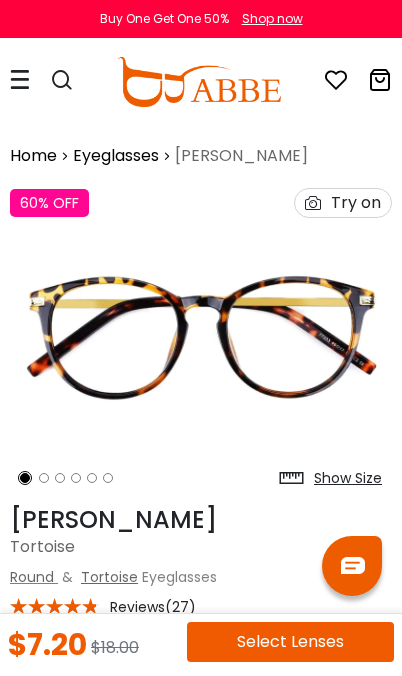 scroll, scrollTop: 0, scrollLeft: 0, axis: both 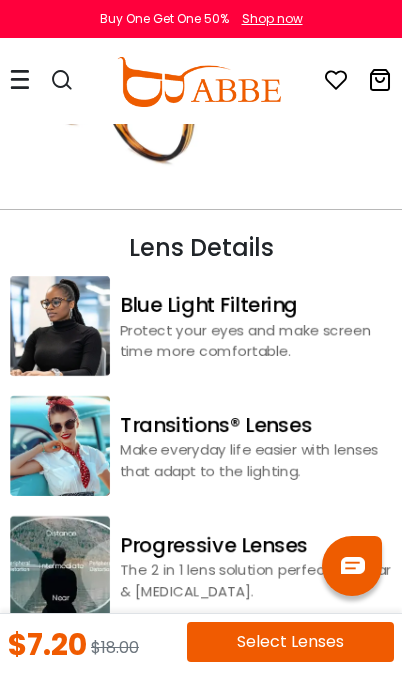 click at bounding box center [60, 446] 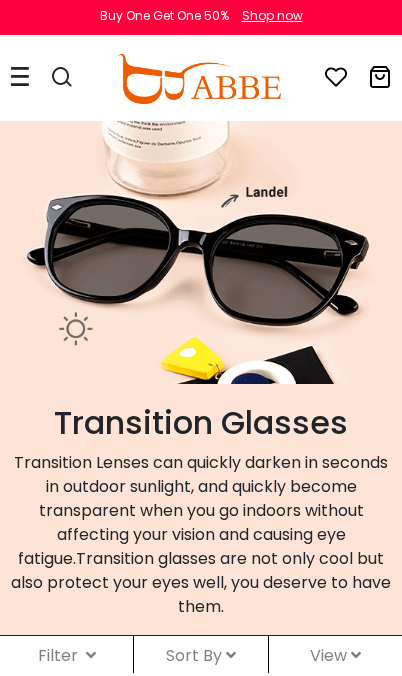 scroll, scrollTop: 0, scrollLeft: 0, axis: both 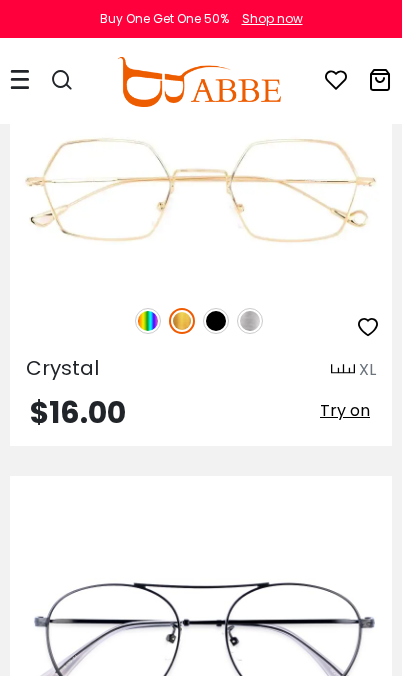 click at bounding box center (201, 321) 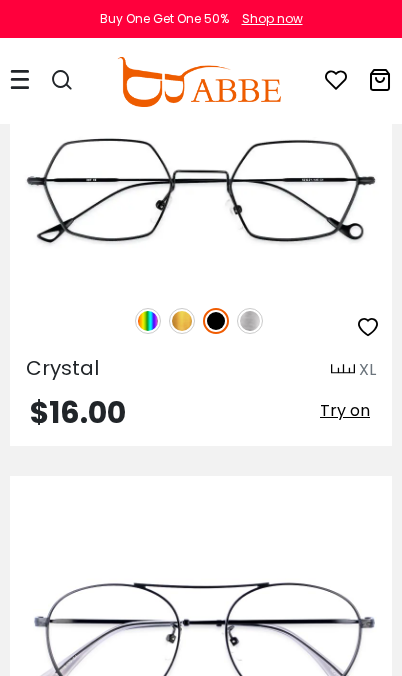 click at bounding box center (148, 321) 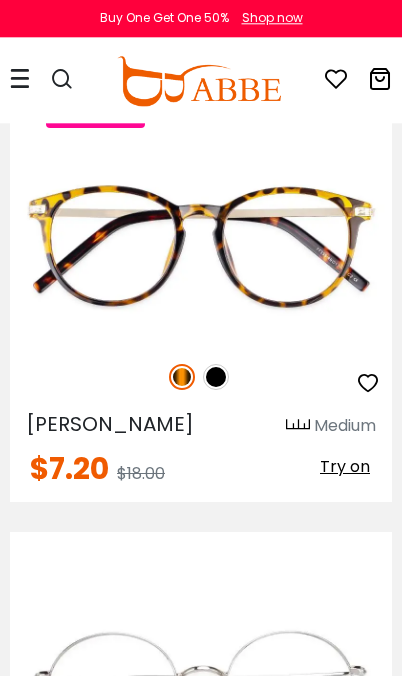 scroll, scrollTop: 6842, scrollLeft: 0, axis: vertical 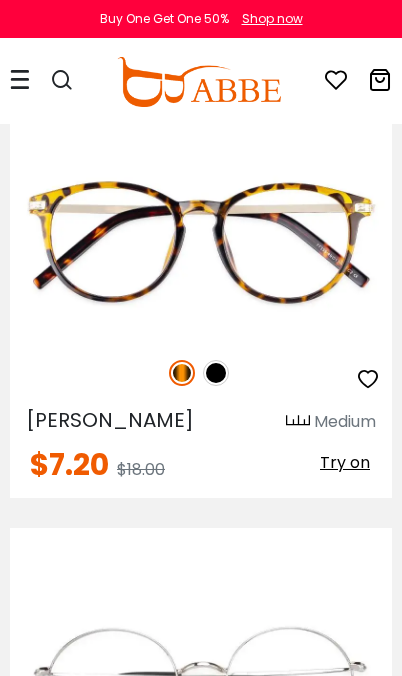 click at bounding box center (216, 373) 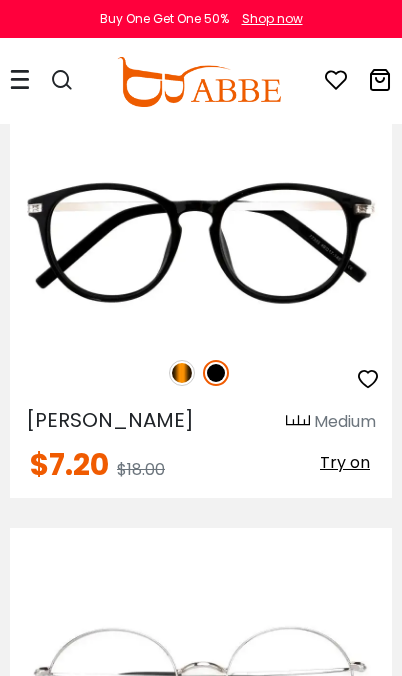 click at bounding box center (182, 373) 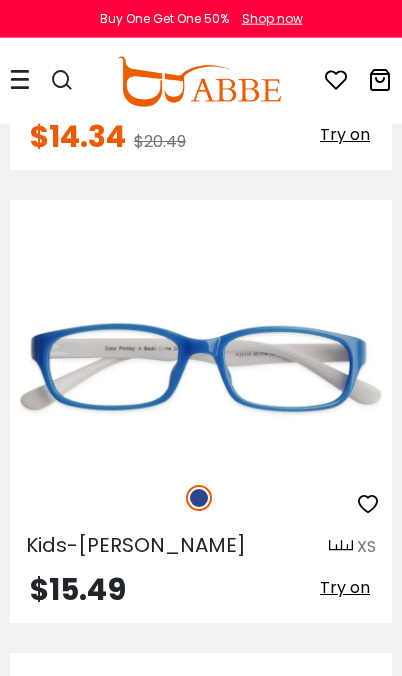 scroll, scrollTop: 14419, scrollLeft: 0, axis: vertical 